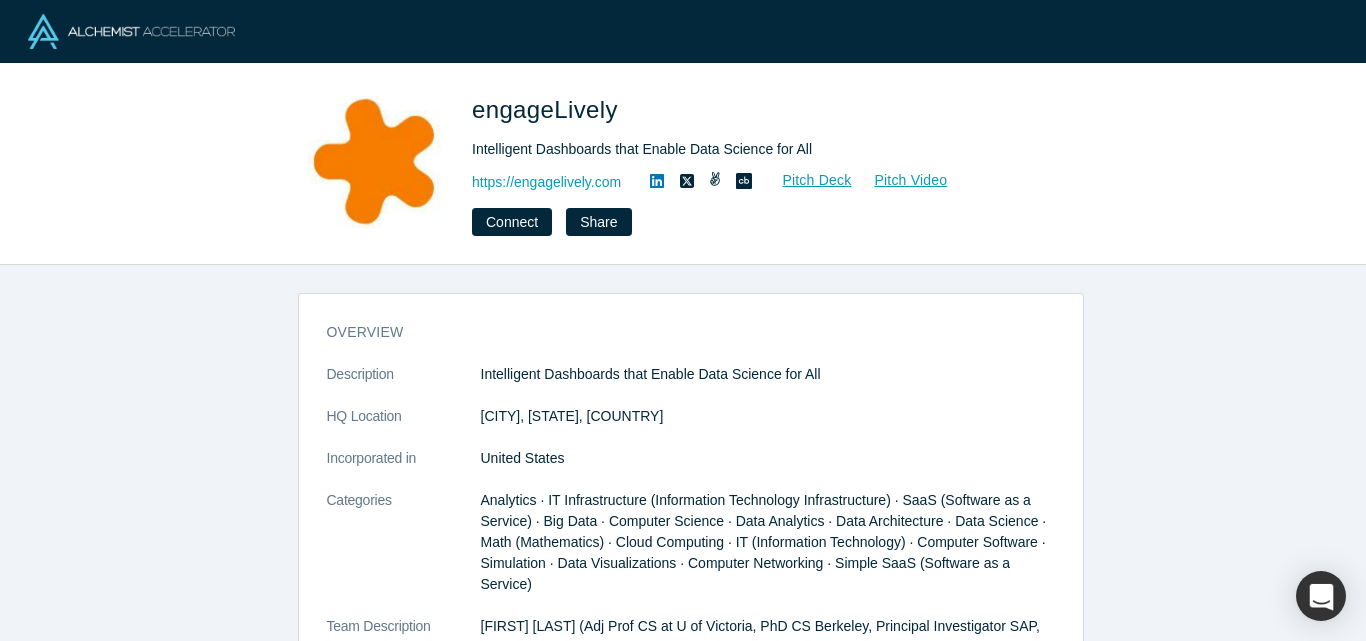 scroll, scrollTop: 0, scrollLeft: 0, axis: both 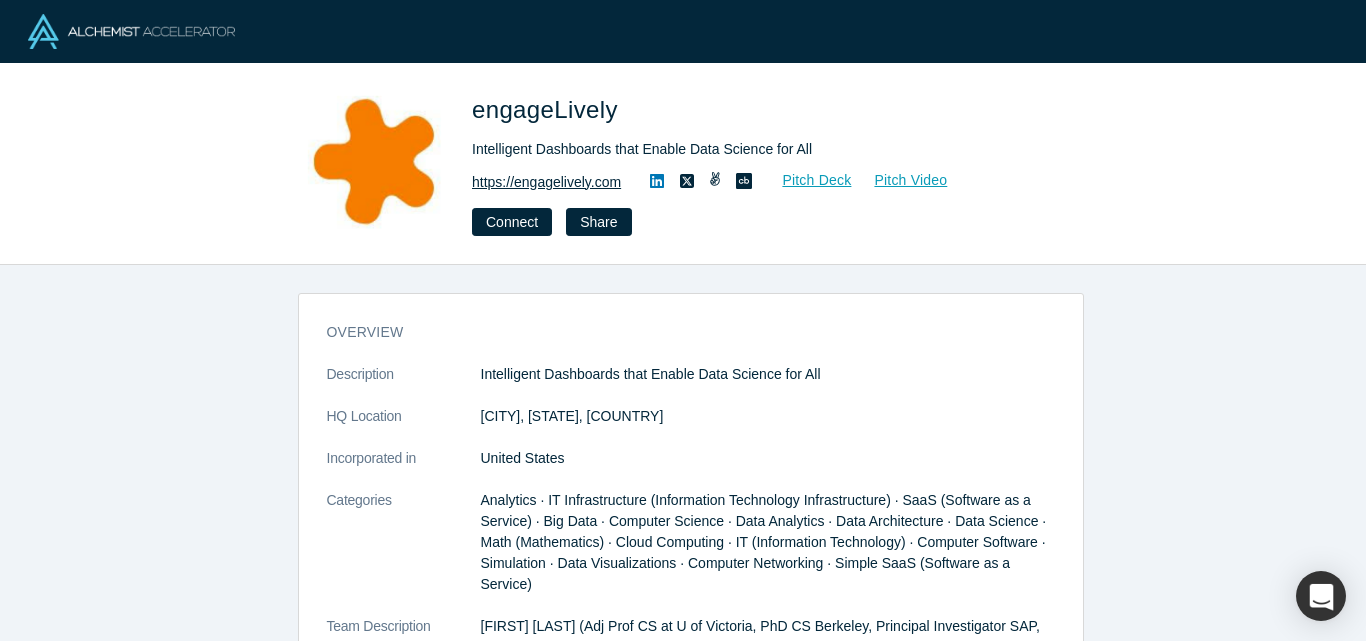 click on "https://engagelively.com" at bounding box center [546, 182] 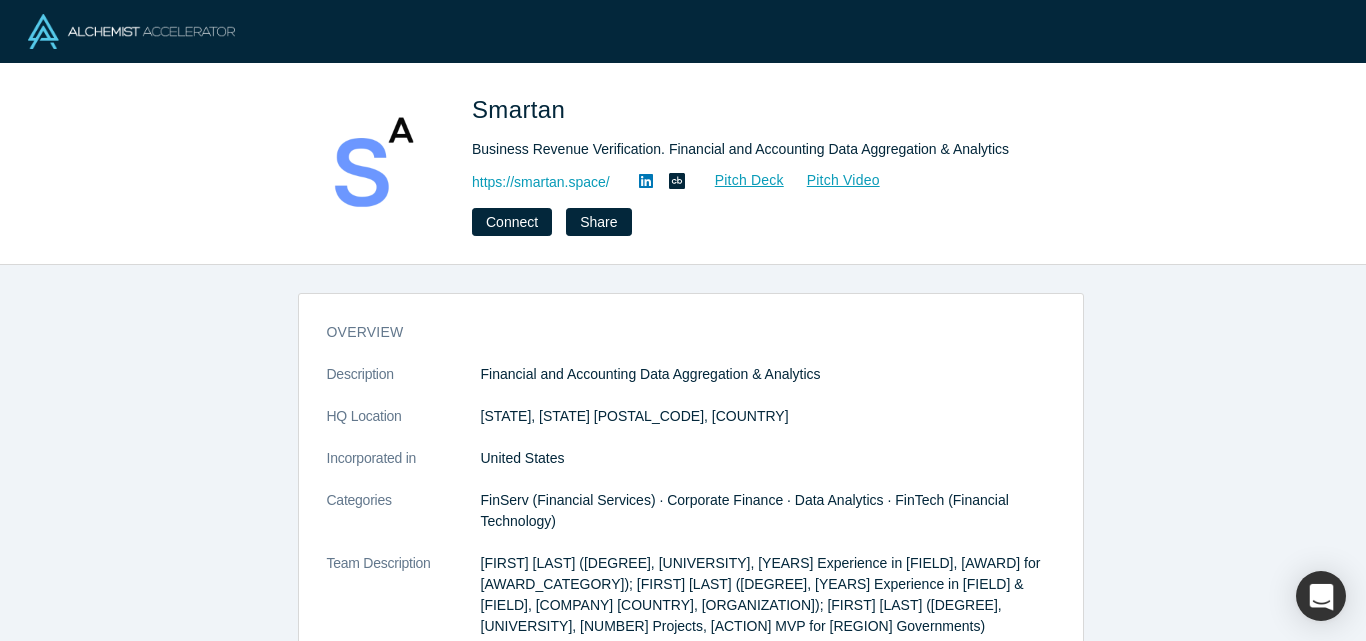 scroll, scrollTop: 0, scrollLeft: 0, axis: both 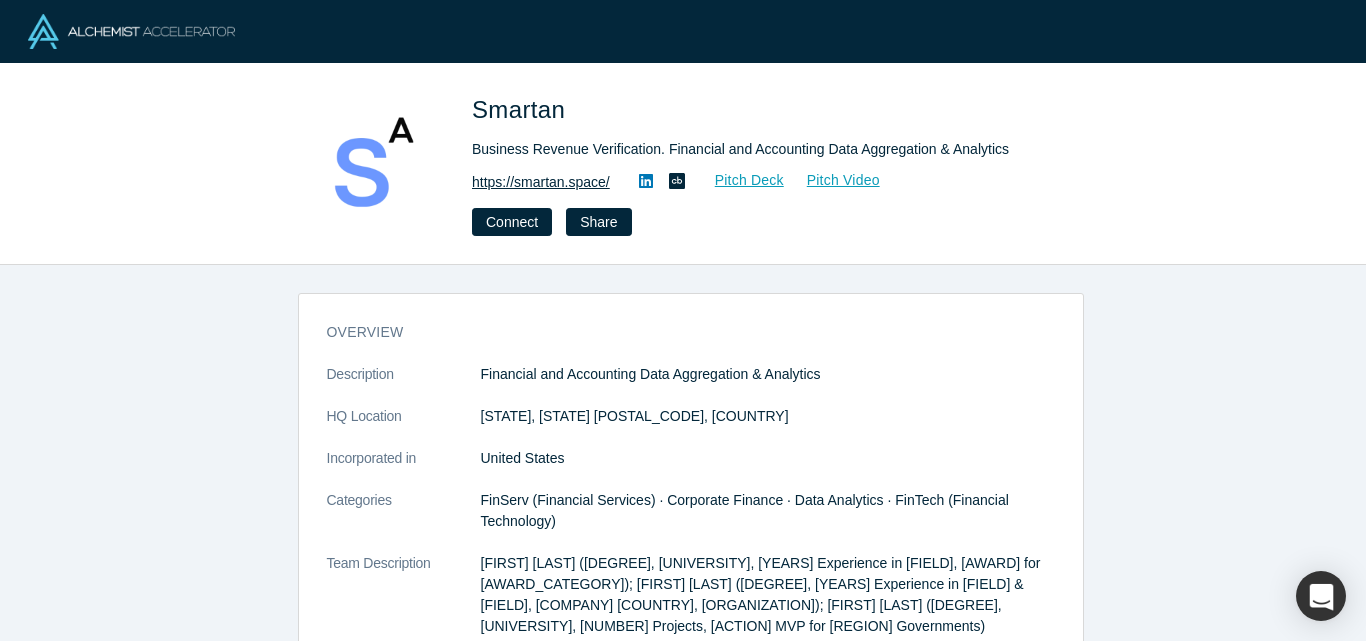click on "https://smartan.space/" at bounding box center (541, 182) 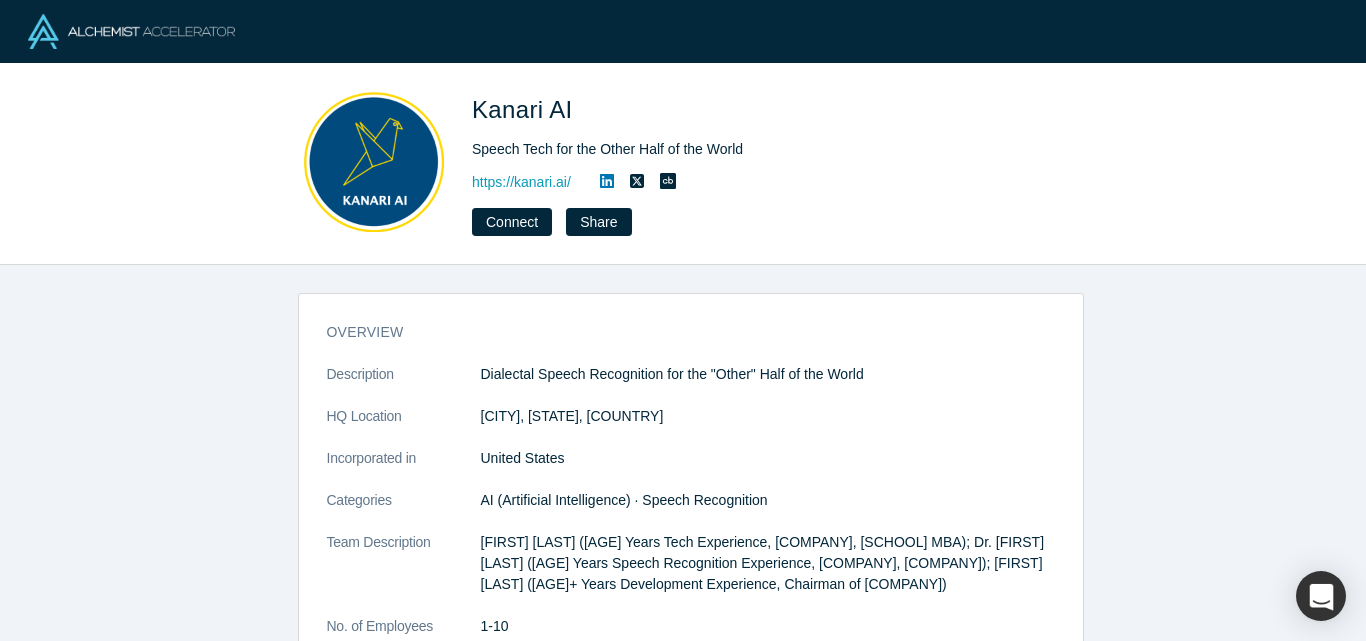 scroll, scrollTop: 0, scrollLeft: 0, axis: both 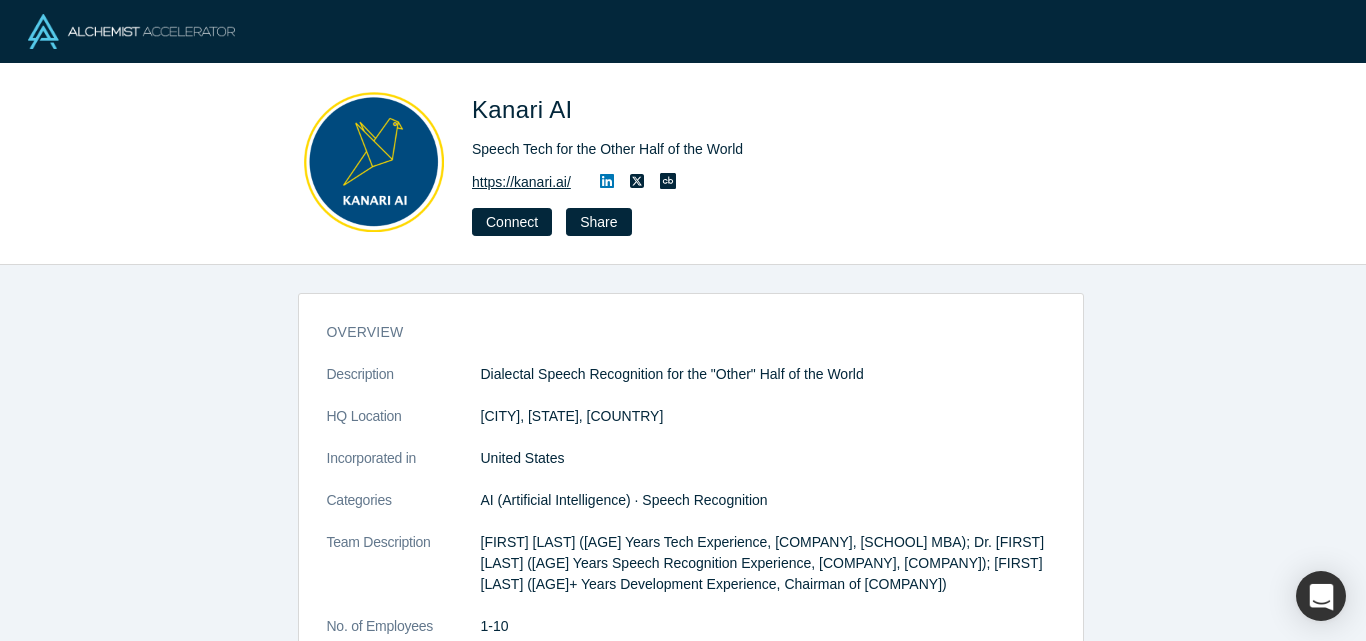 click on "https://kanari.ai/" at bounding box center [521, 182] 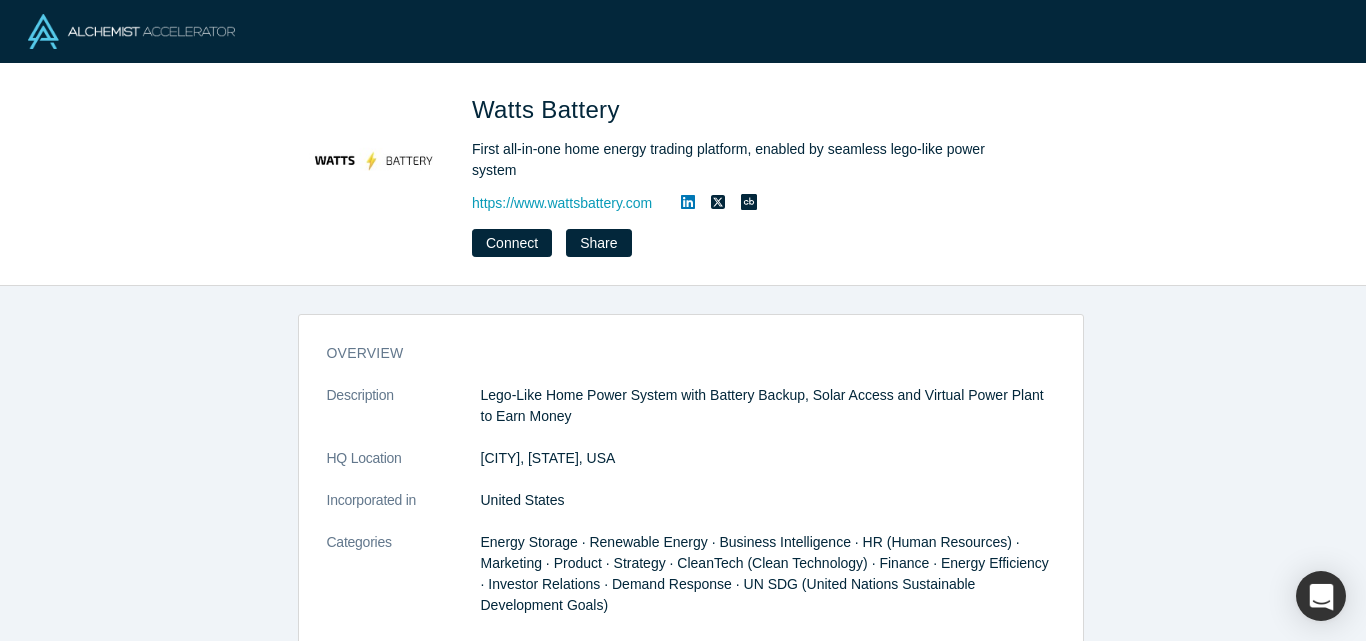 scroll, scrollTop: 0, scrollLeft: 0, axis: both 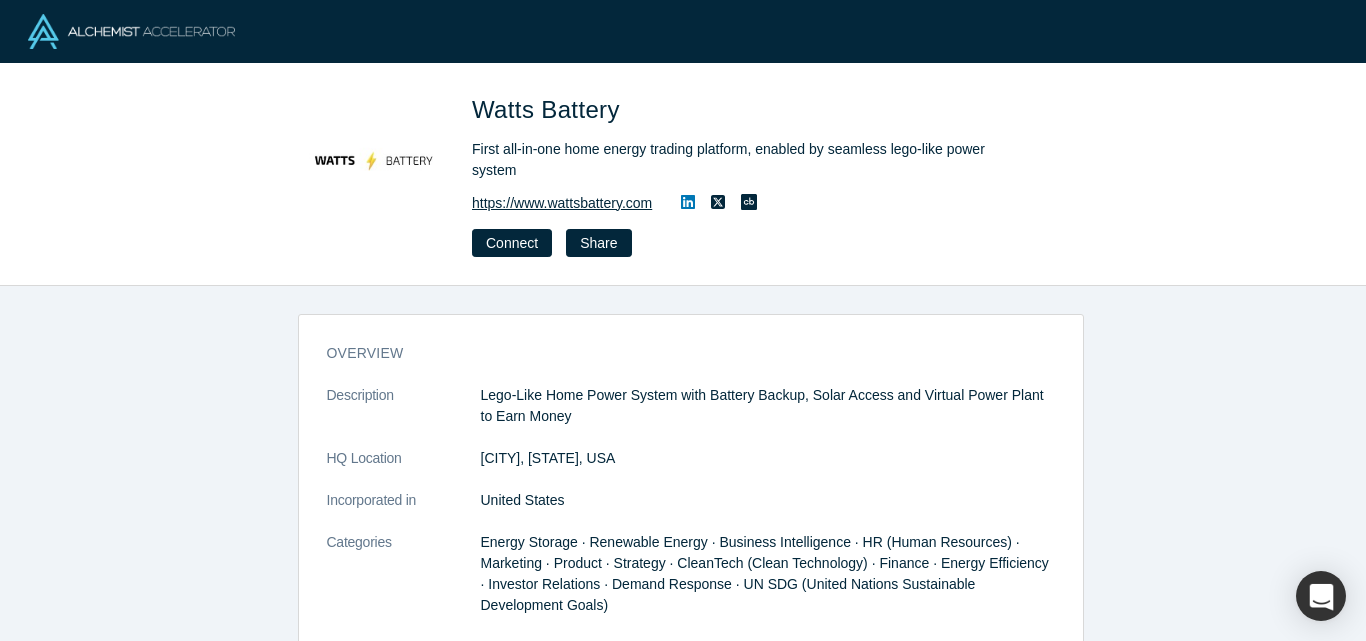 click on "https://www.wattsbattery.com" at bounding box center (562, 203) 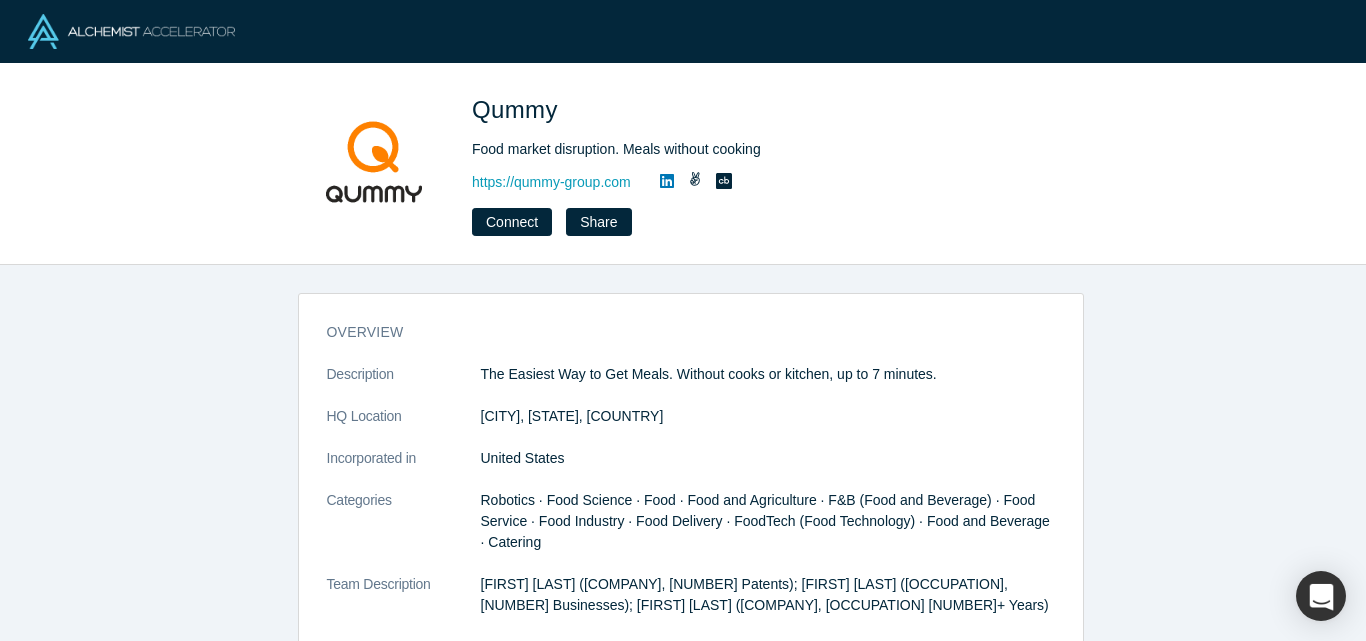 scroll, scrollTop: 0, scrollLeft: 0, axis: both 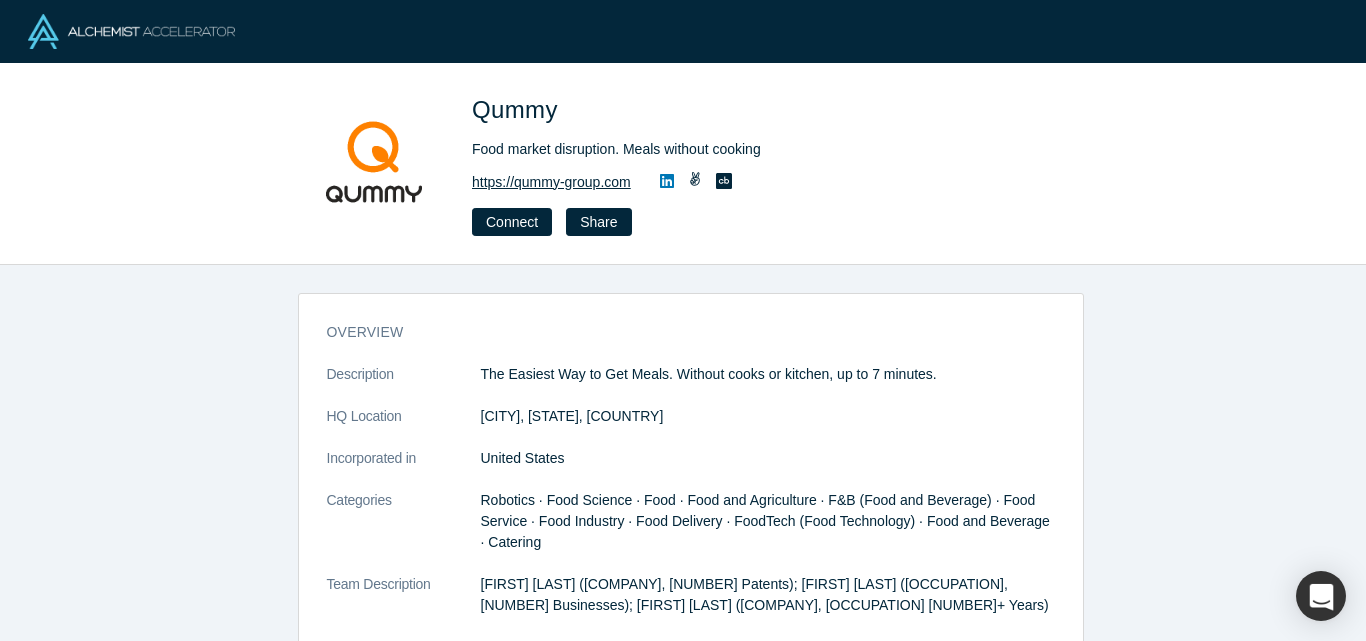 click on "https://qummy-group.com" at bounding box center [551, 182] 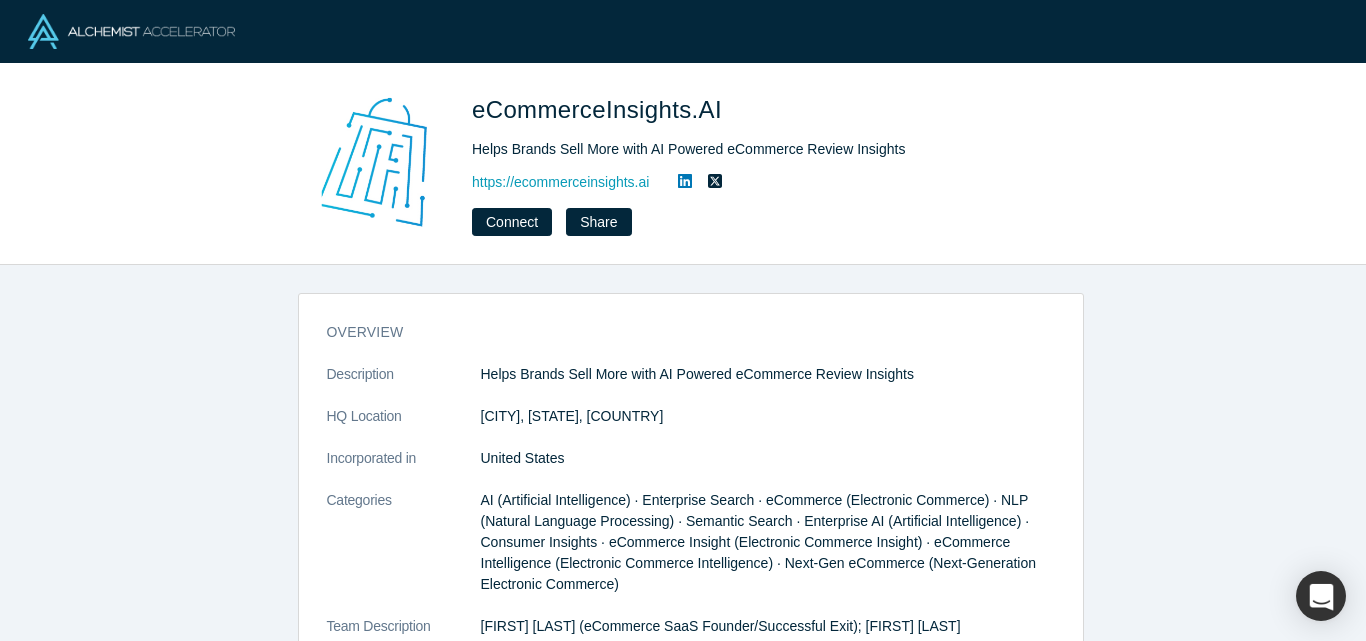 scroll, scrollTop: 0, scrollLeft: 0, axis: both 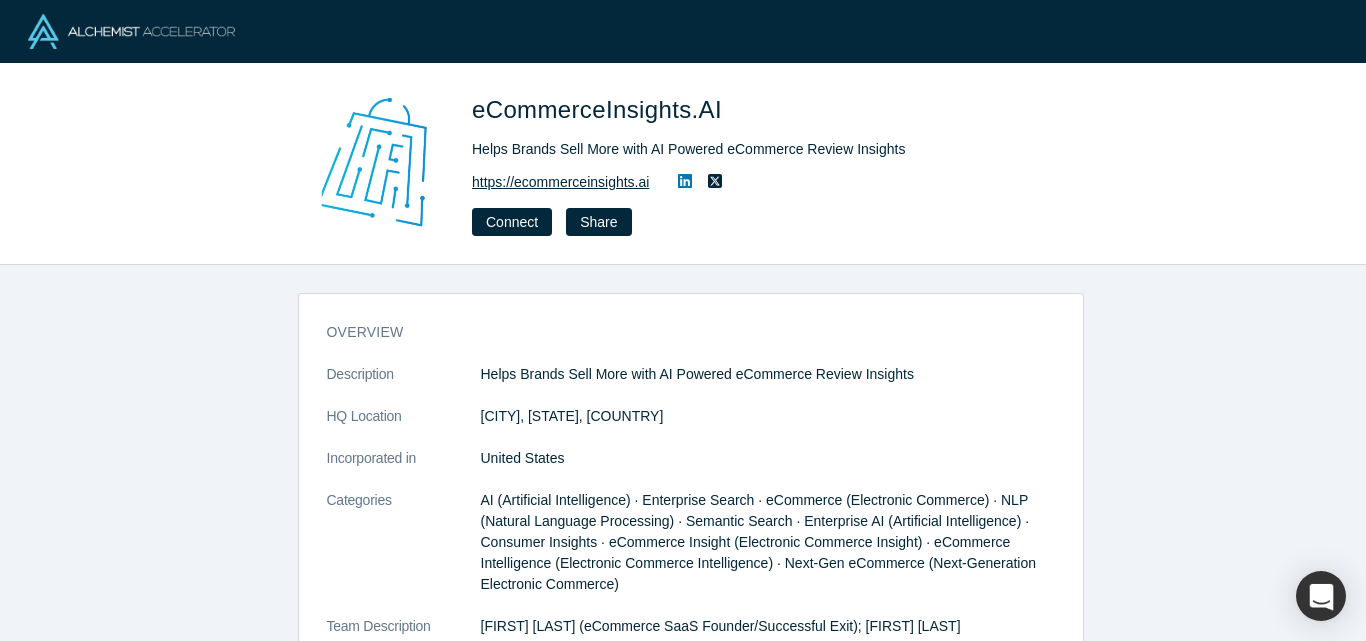 click on "https://ecommerceinsights.ai" at bounding box center (560, 182) 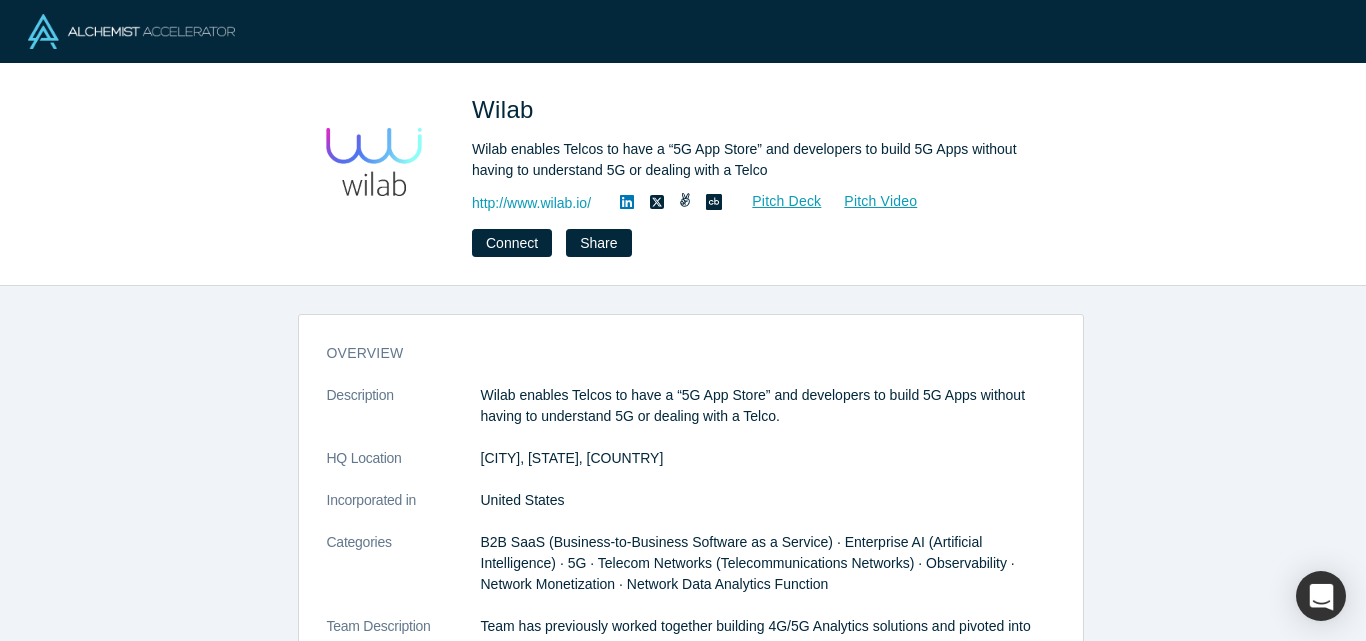 scroll, scrollTop: 0, scrollLeft: 0, axis: both 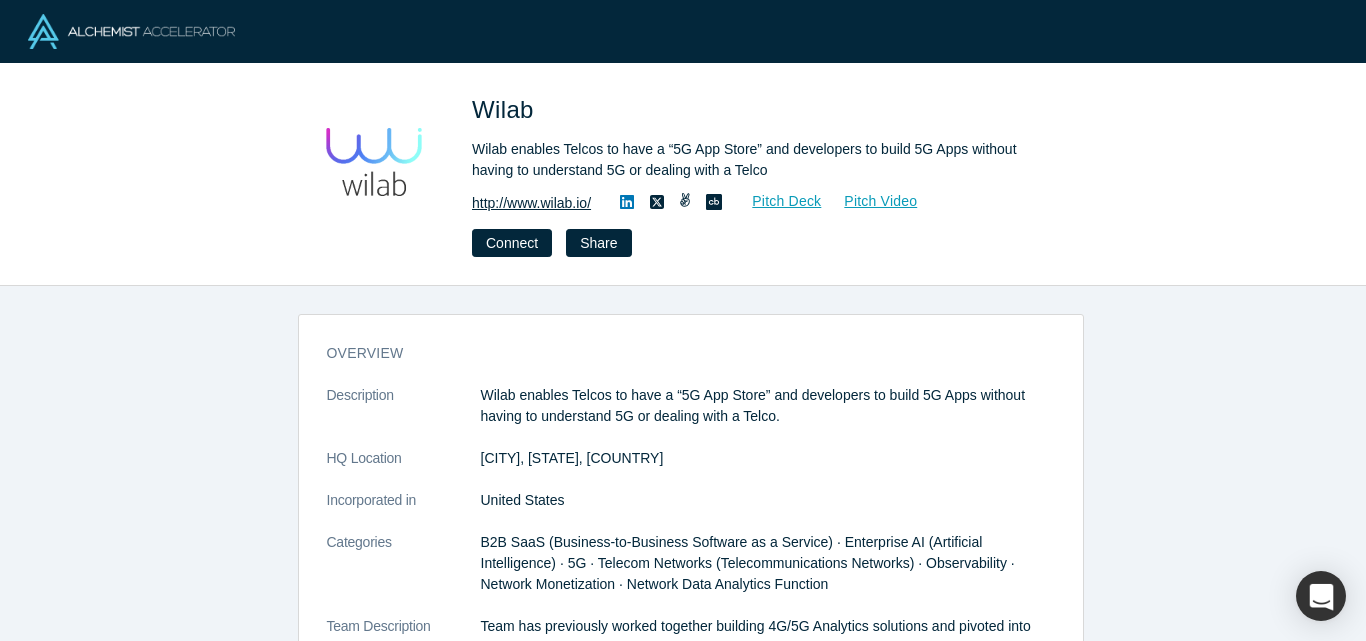 click on "http://www.wilab.io/" at bounding box center [531, 203] 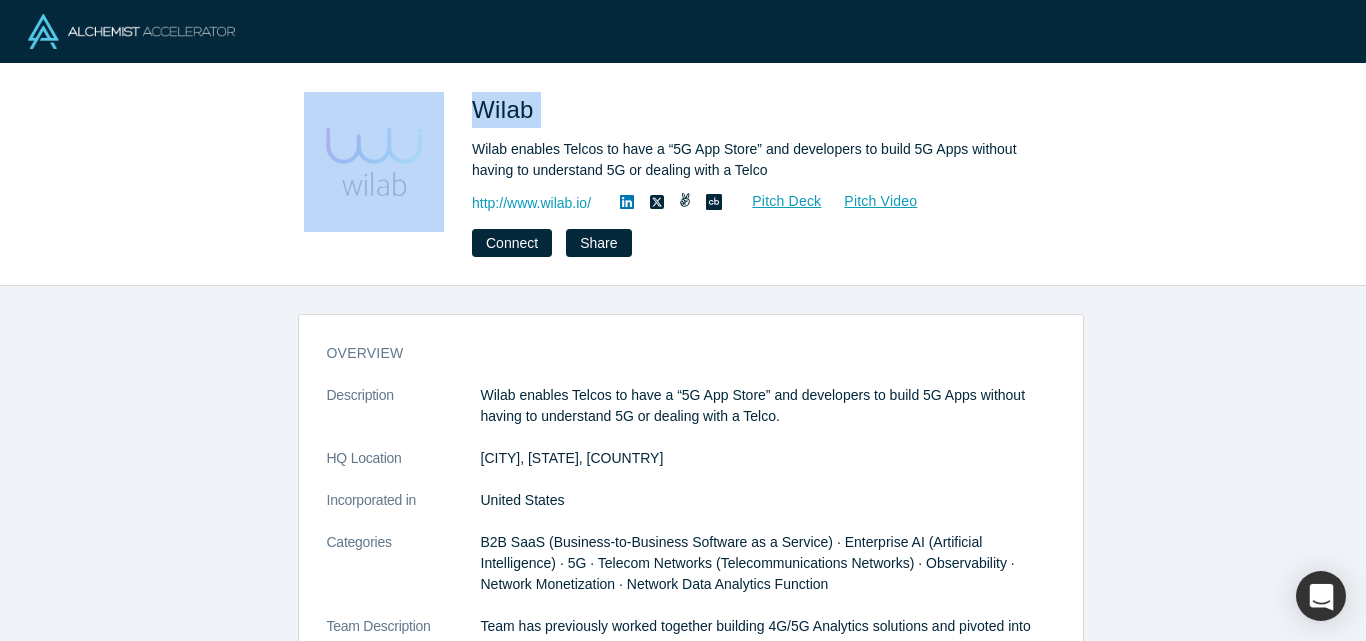 drag, startPoint x: 538, startPoint y: 85, endPoint x: 448, endPoint y: 105, distance: 92.19544 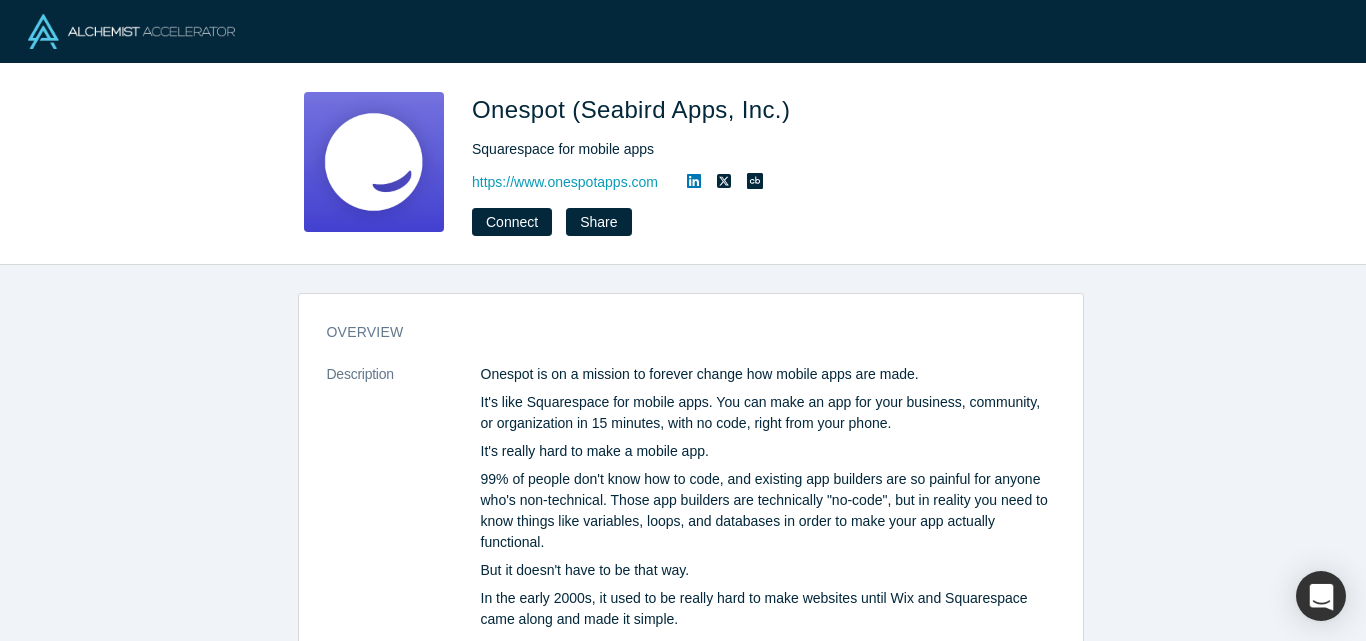 scroll, scrollTop: 0, scrollLeft: 0, axis: both 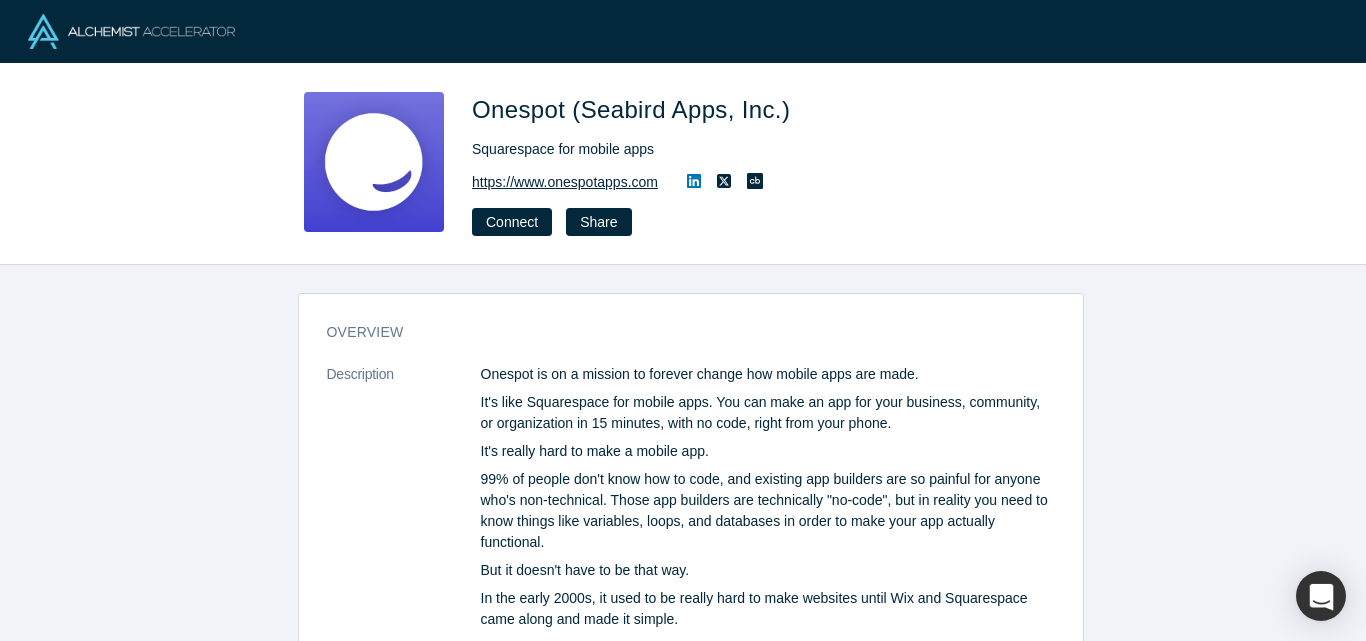 click on "https://www.onespotapps.com" at bounding box center (565, 182) 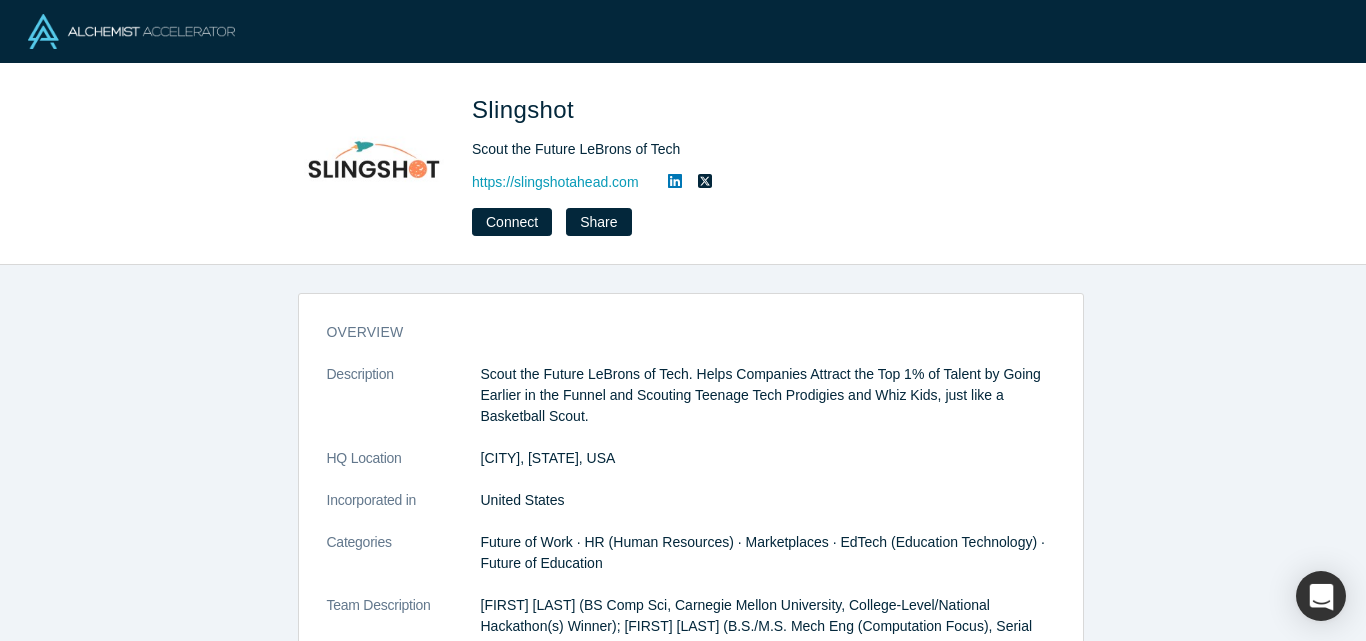 scroll, scrollTop: 0, scrollLeft: 0, axis: both 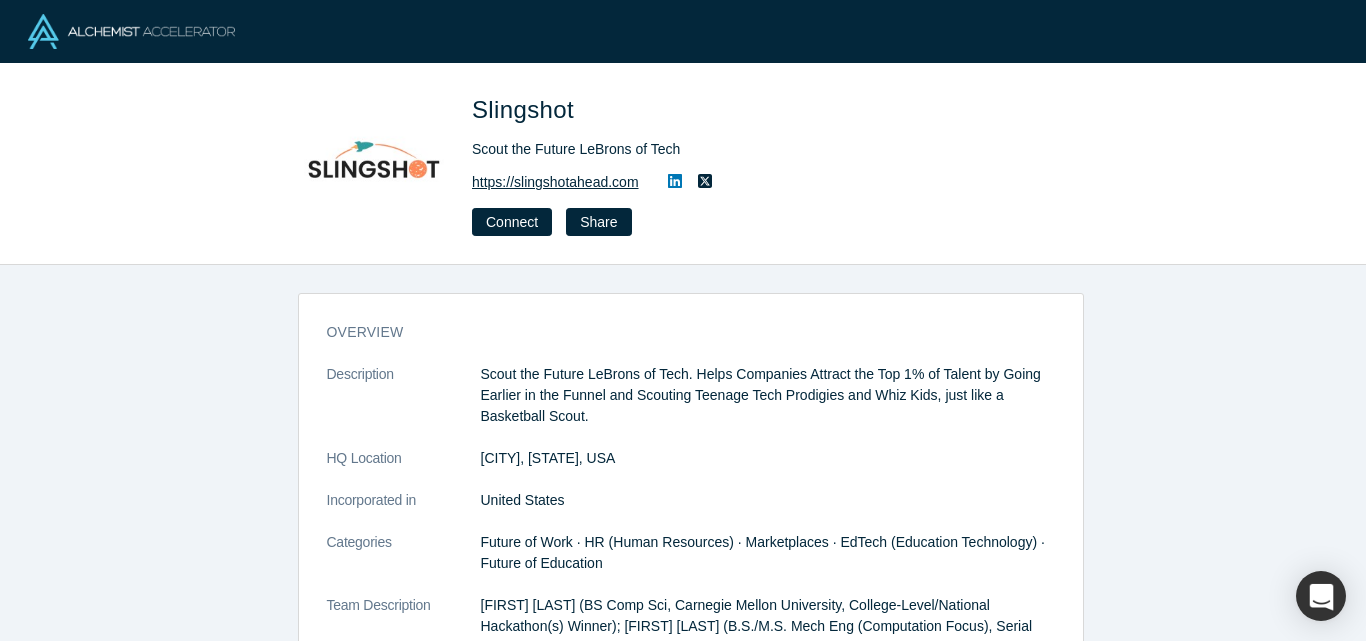 click on "https://slingshotahead.com" at bounding box center [555, 182] 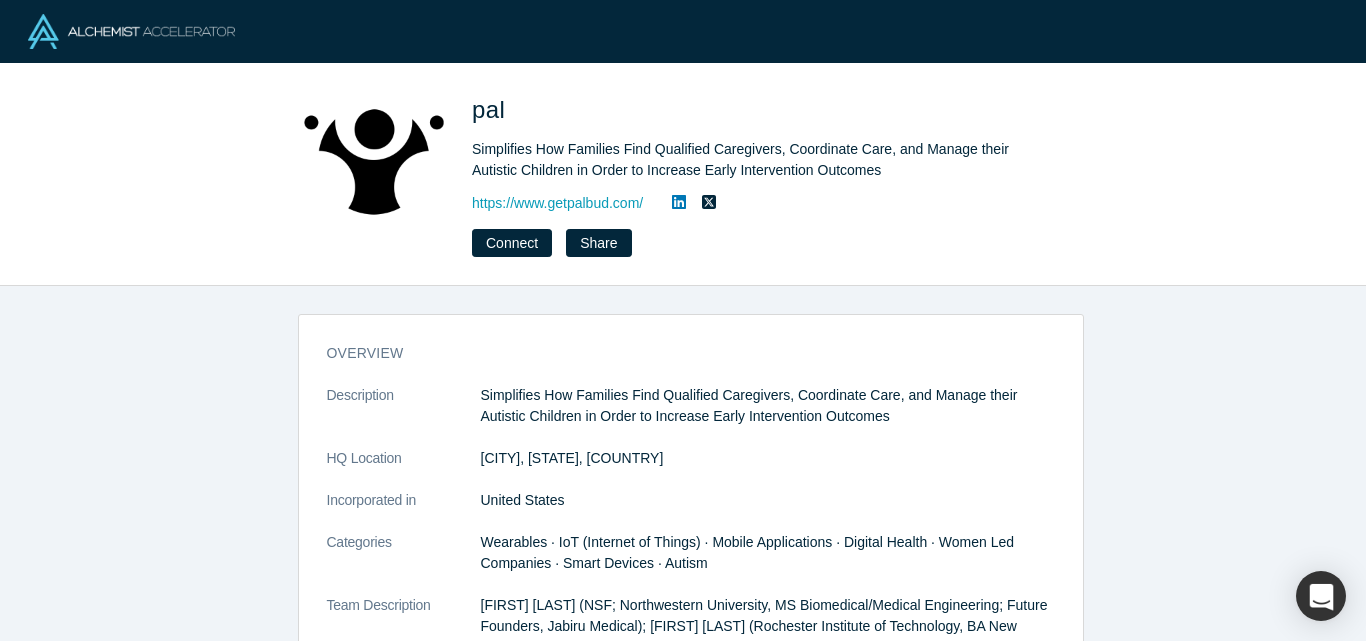 scroll, scrollTop: 0, scrollLeft: 0, axis: both 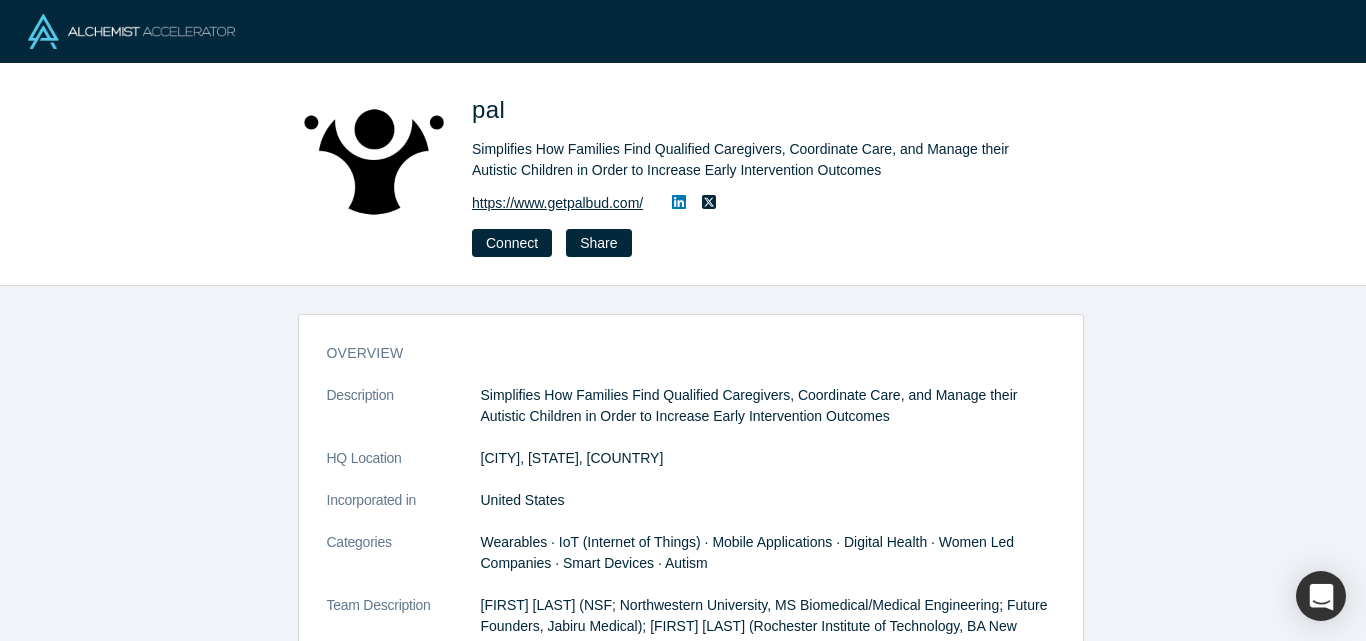 click on "https://www.getpalbud.com/" at bounding box center [557, 203] 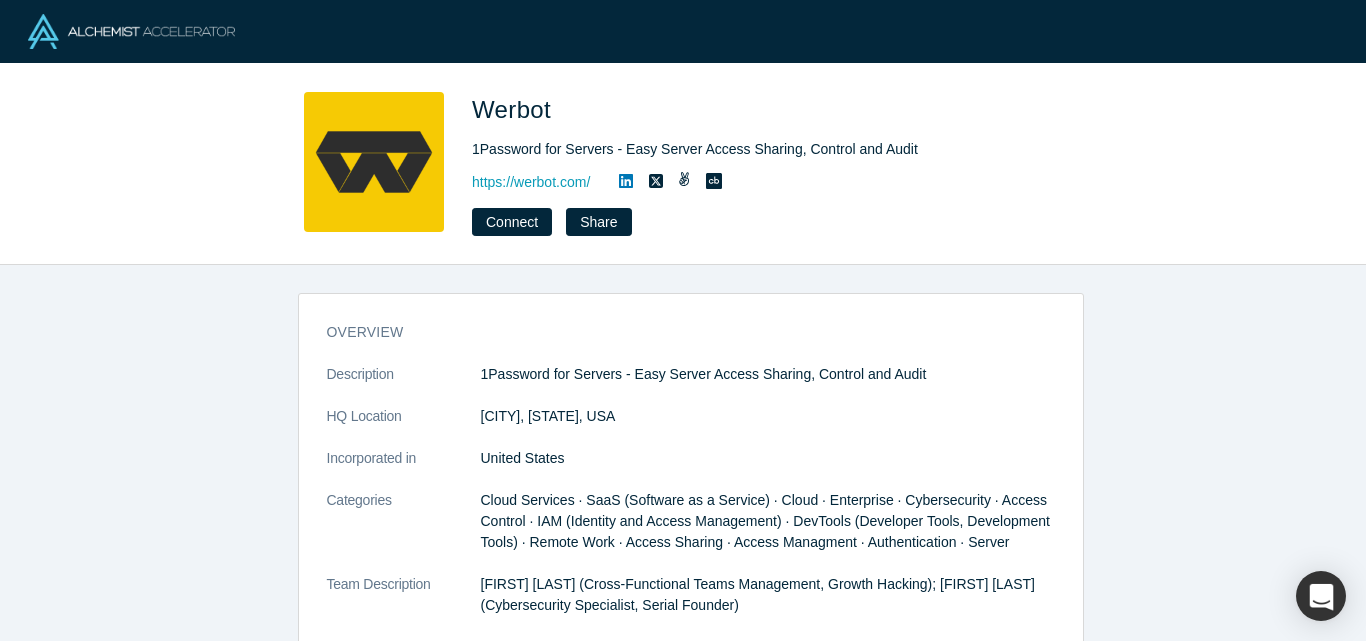 scroll, scrollTop: 0, scrollLeft: 0, axis: both 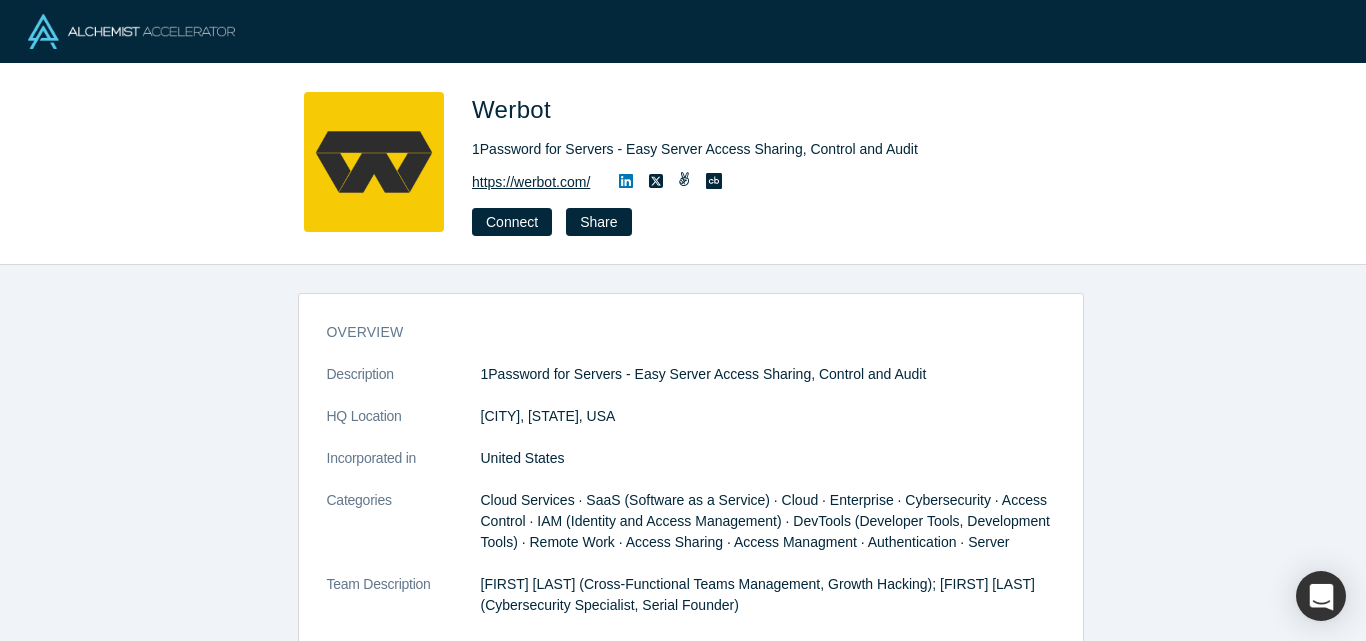 click on "https://werbot.com/" at bounding box center [531, 182] 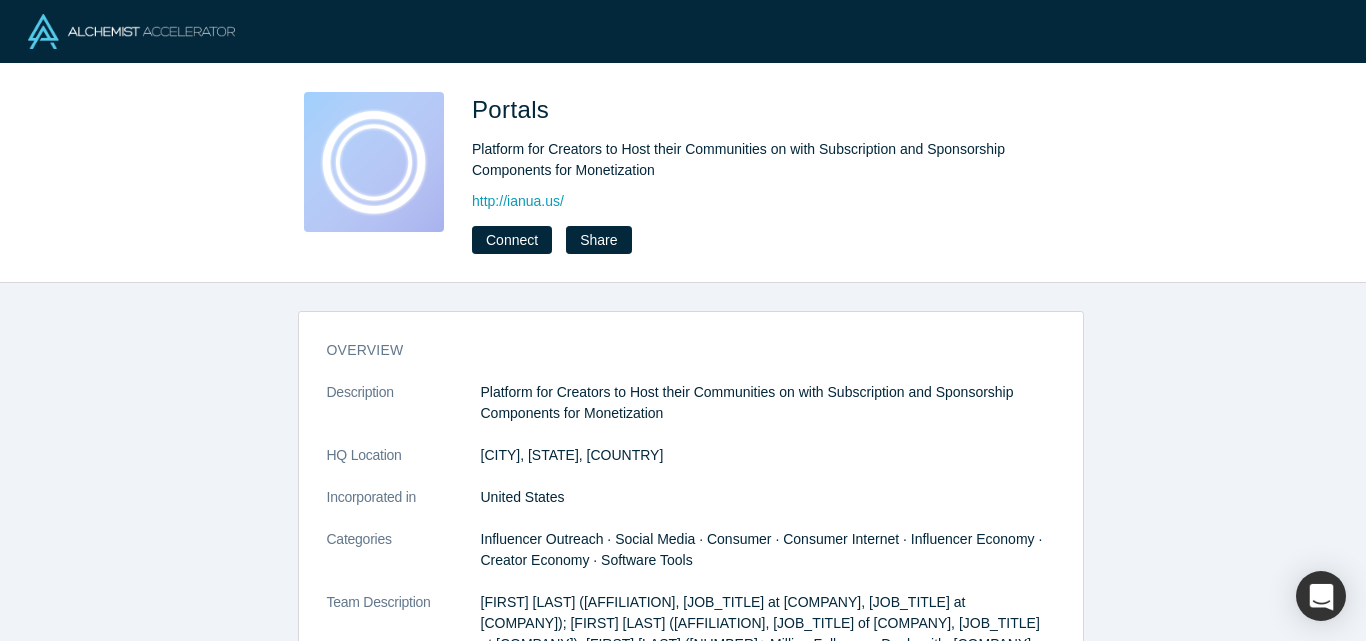 scroll, scrollTop: 0, scrollLeft: 0, axis: both 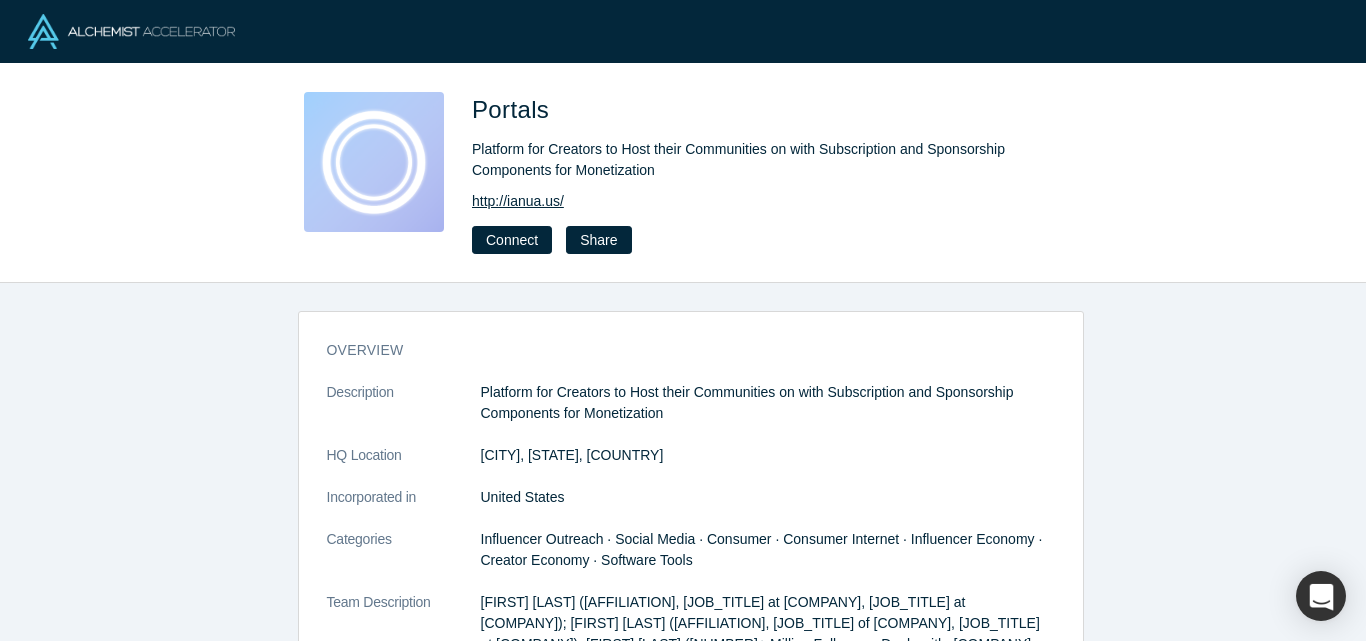 click on "http://ianua.us/" at bounding box center (518, 201) 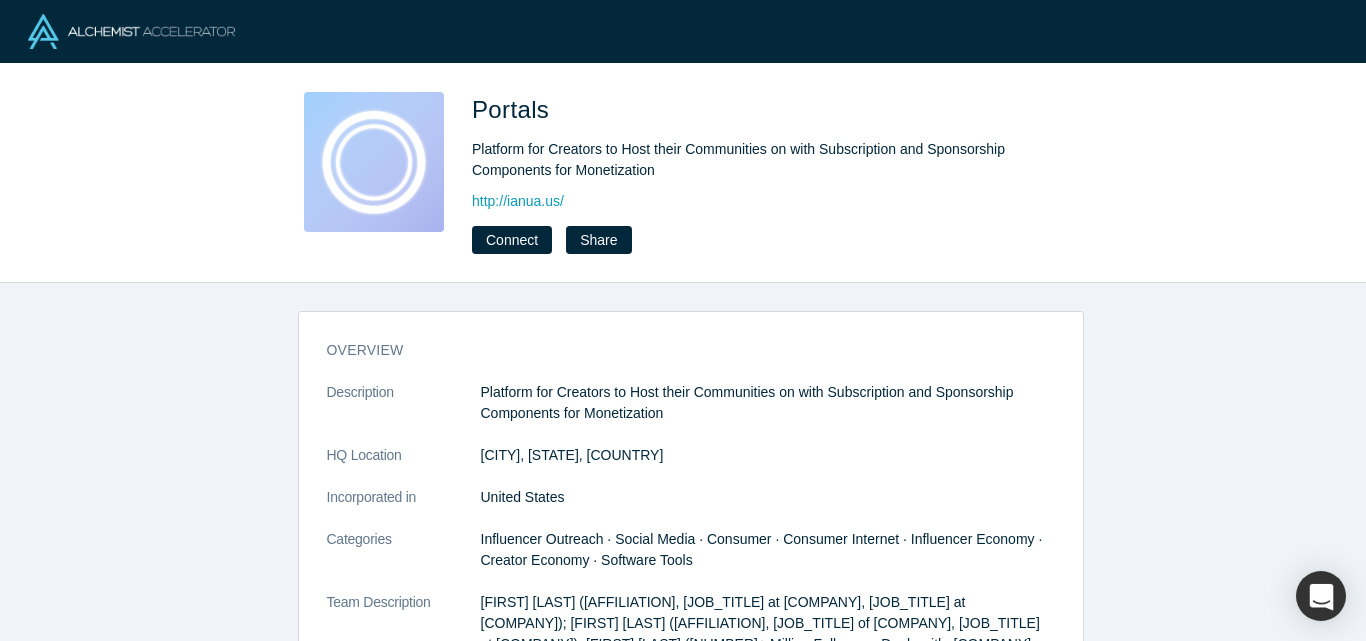 scroll, scrollTop: 0, scrollLeft: 0, axis: both 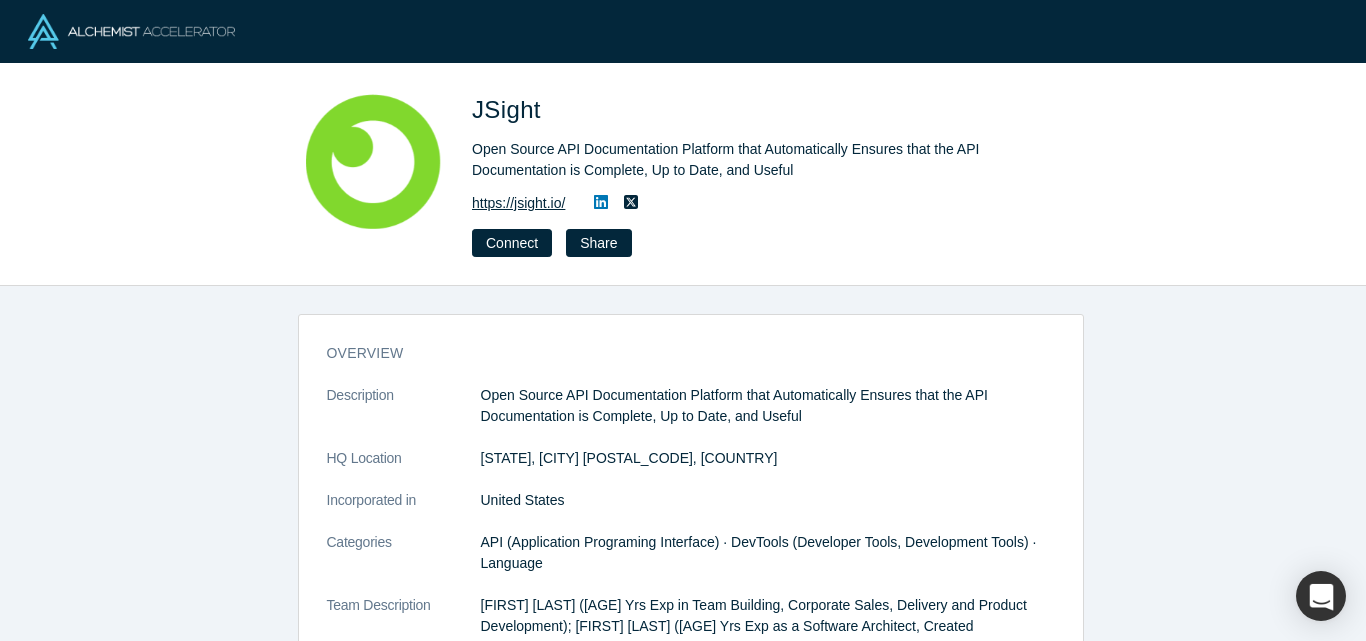 click on "https://jsight.io/" at bounding box center (518, 203) 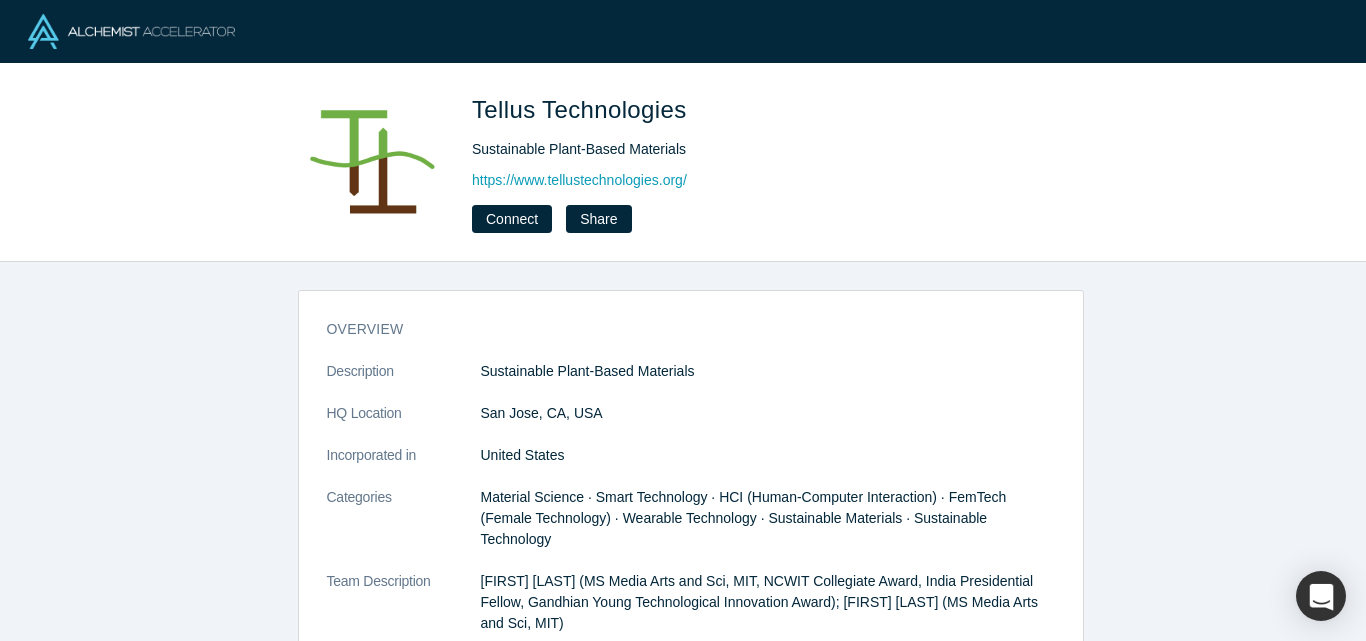 scroll, scrollTop: 0, scrollLeft: 0, axis: both 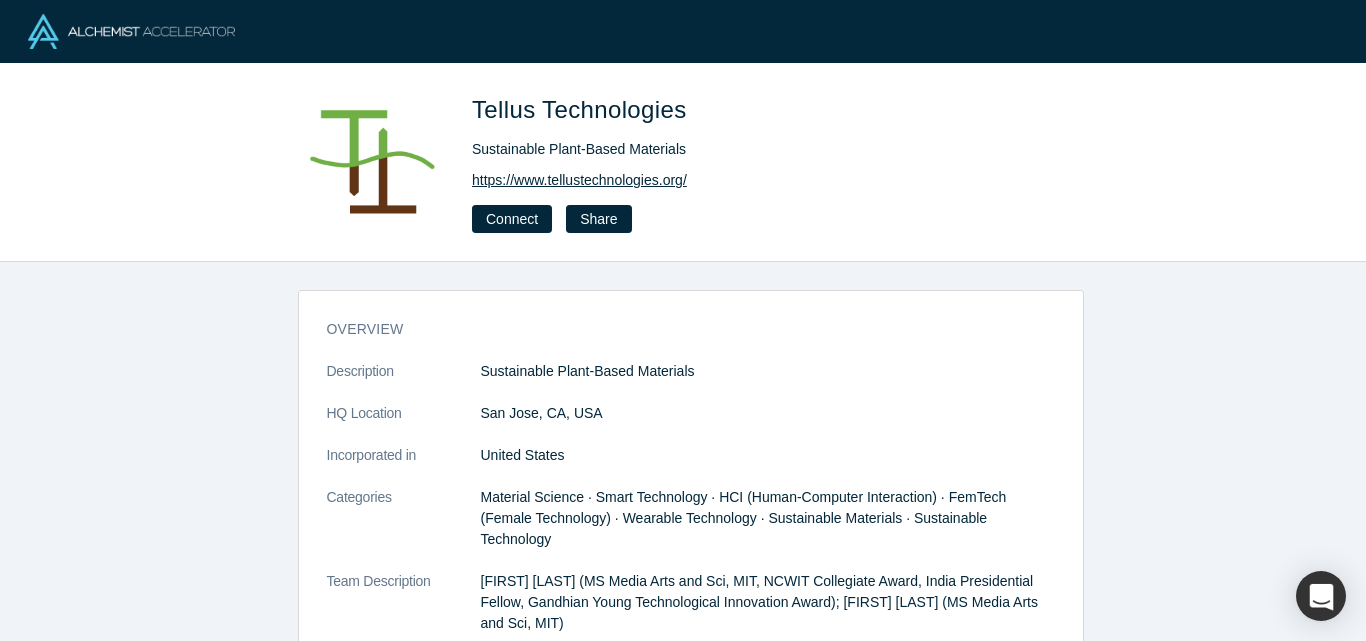 click on "https://www.tellustechnologies.org/" at bounding box center (579, 180) 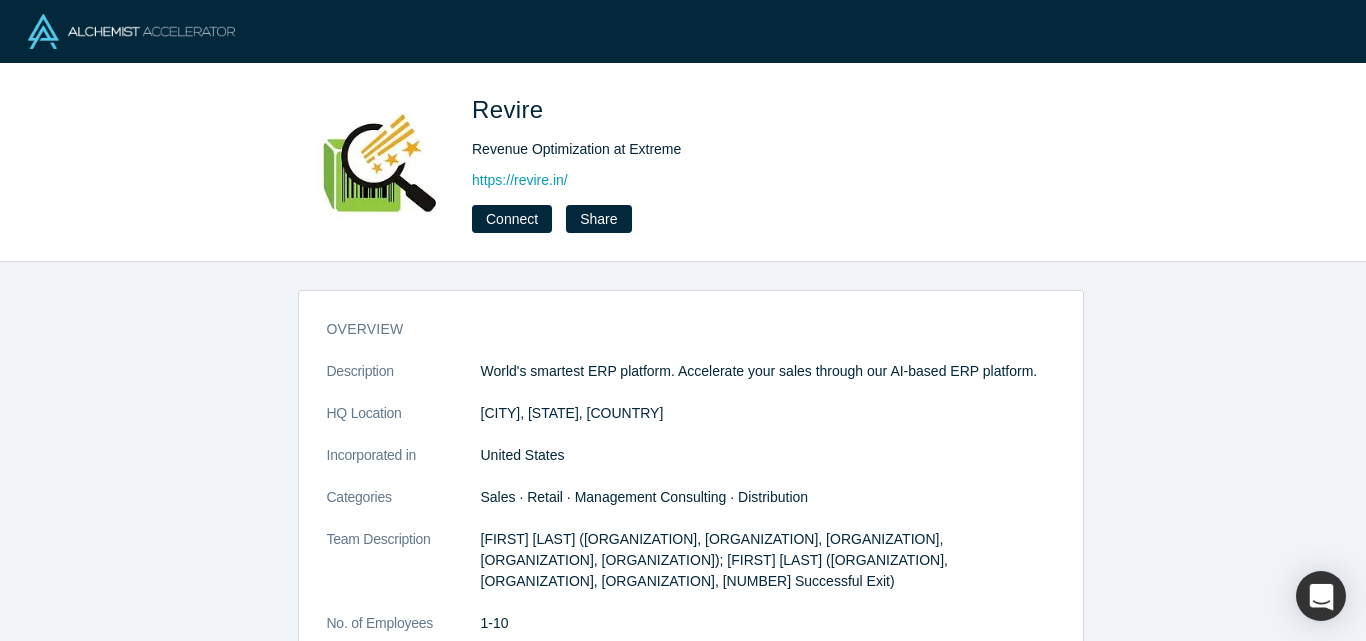 scroll, scrollTop: 0, scrollLeft: 0, axis: both 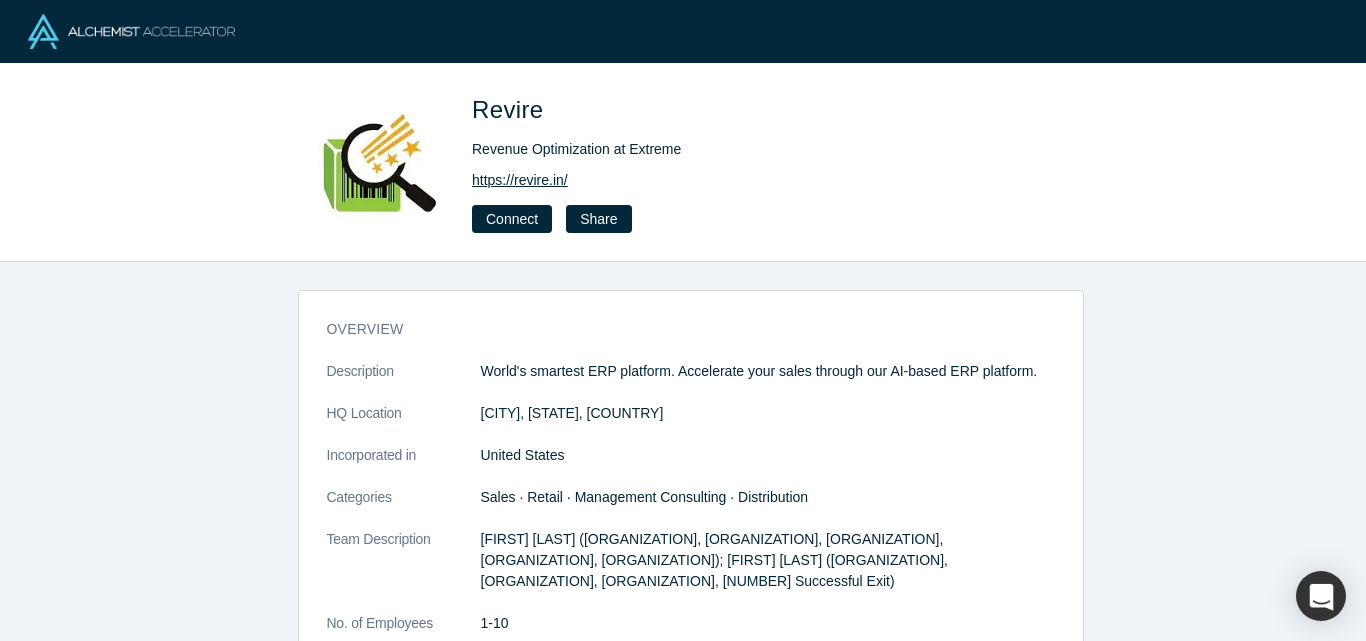 click on "https://revire.in/" at bounding box center (520, 180) 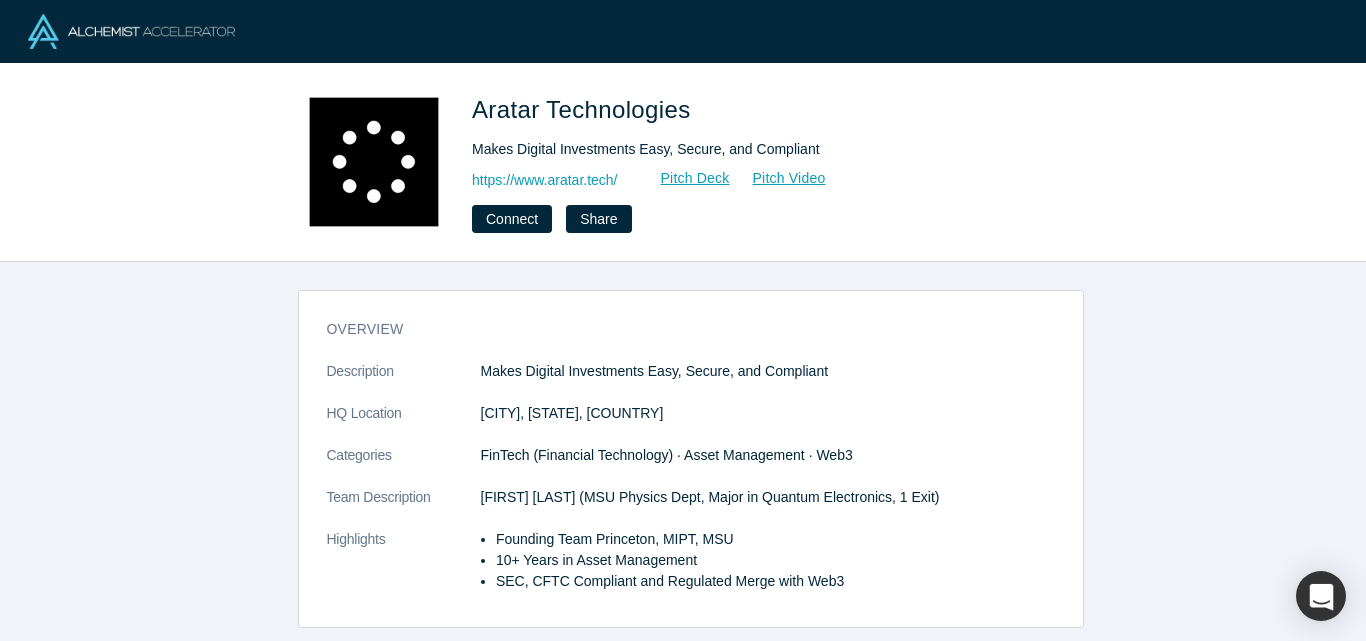 scroll, scrollTop: 0, scrollLeft: 0, axis: both 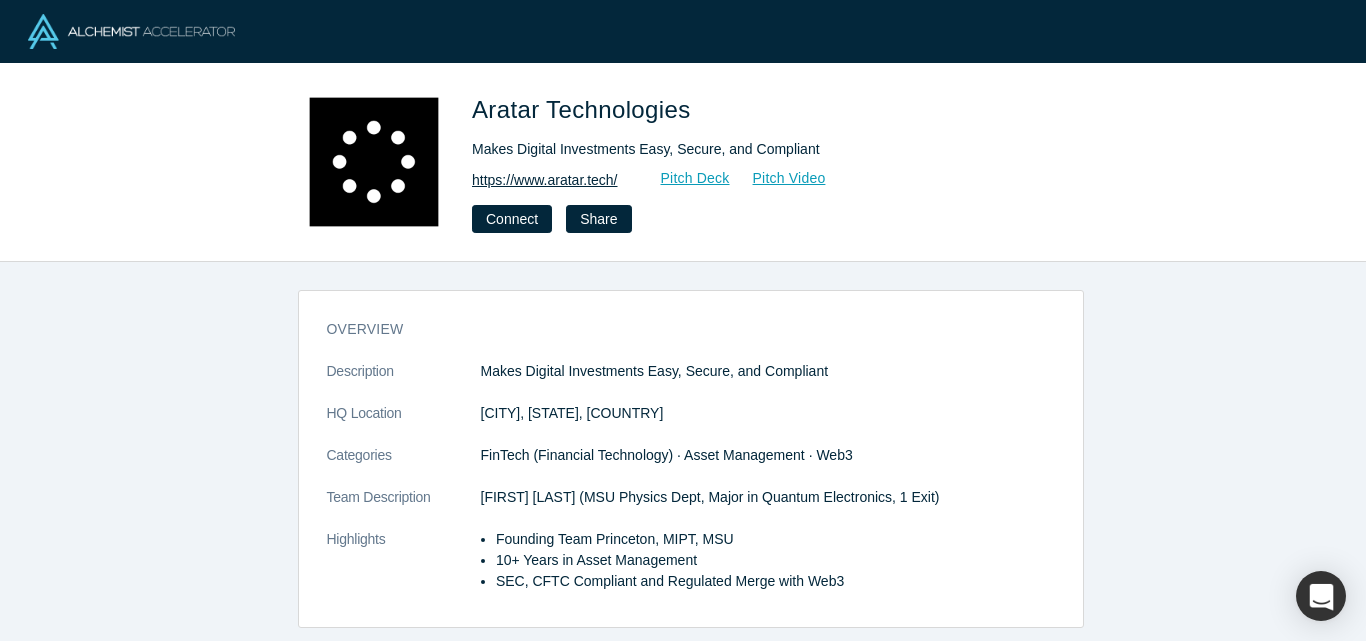 click on "https://www.aratar.tech/" at bounding box center [545, 180] 